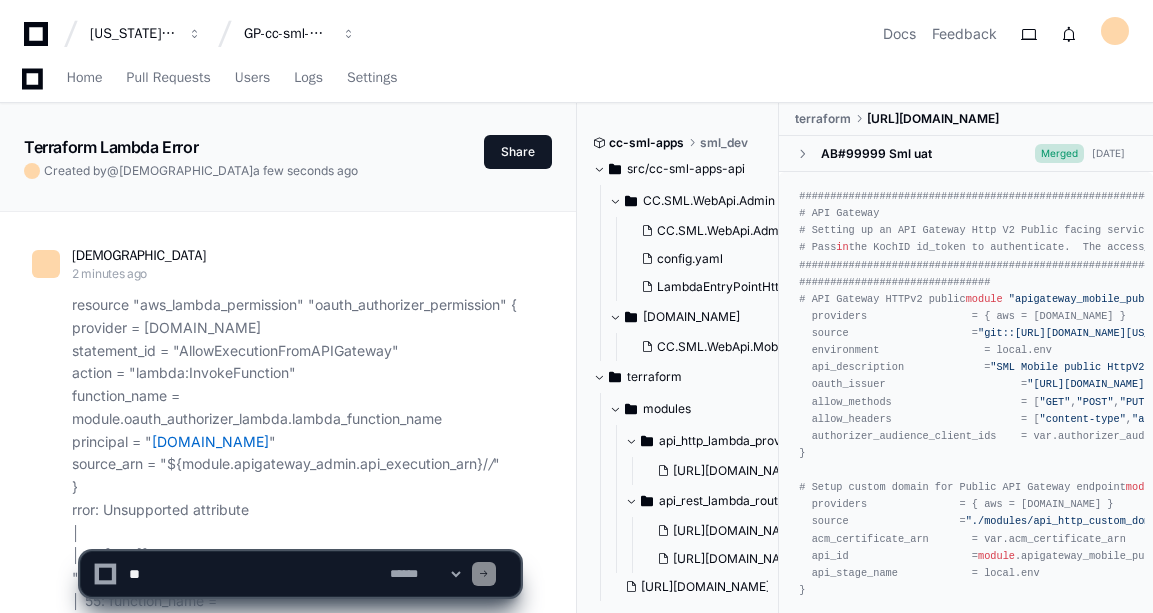 scroll, scrollTop: 2767, scrollLeft: 0, axis: vertical 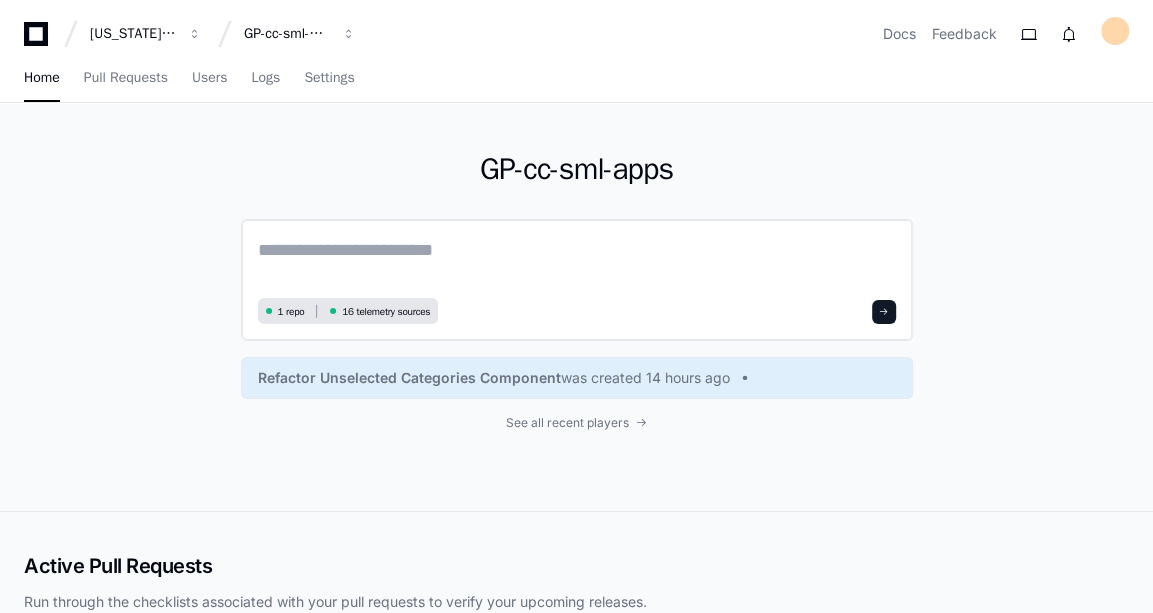 click 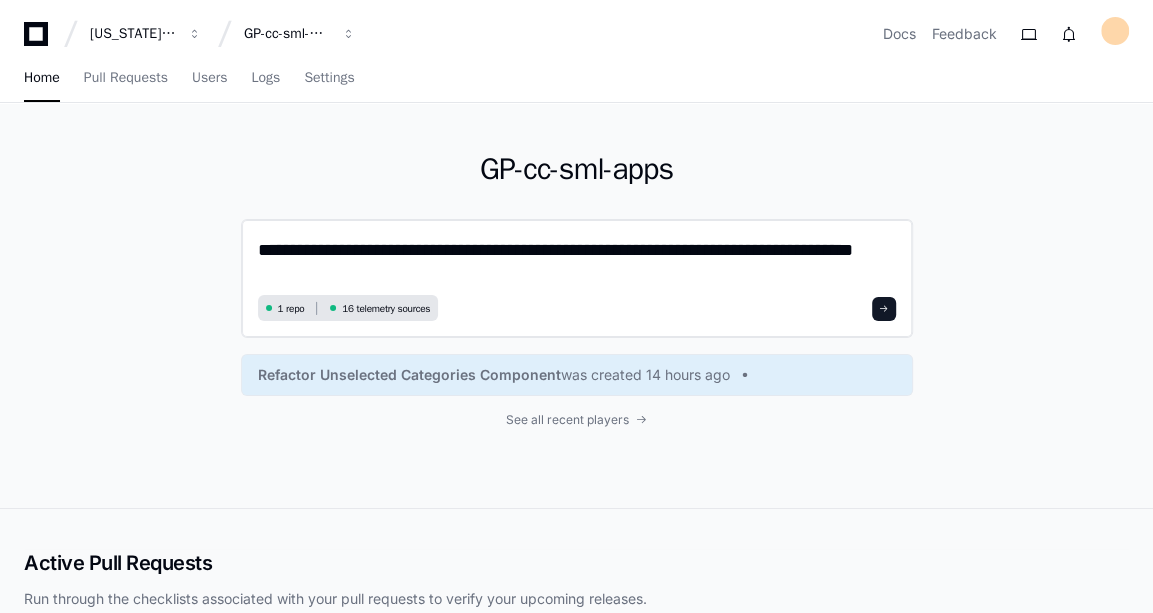 scroll, scrollTop: 0, scrollLeft: 0, axis: both 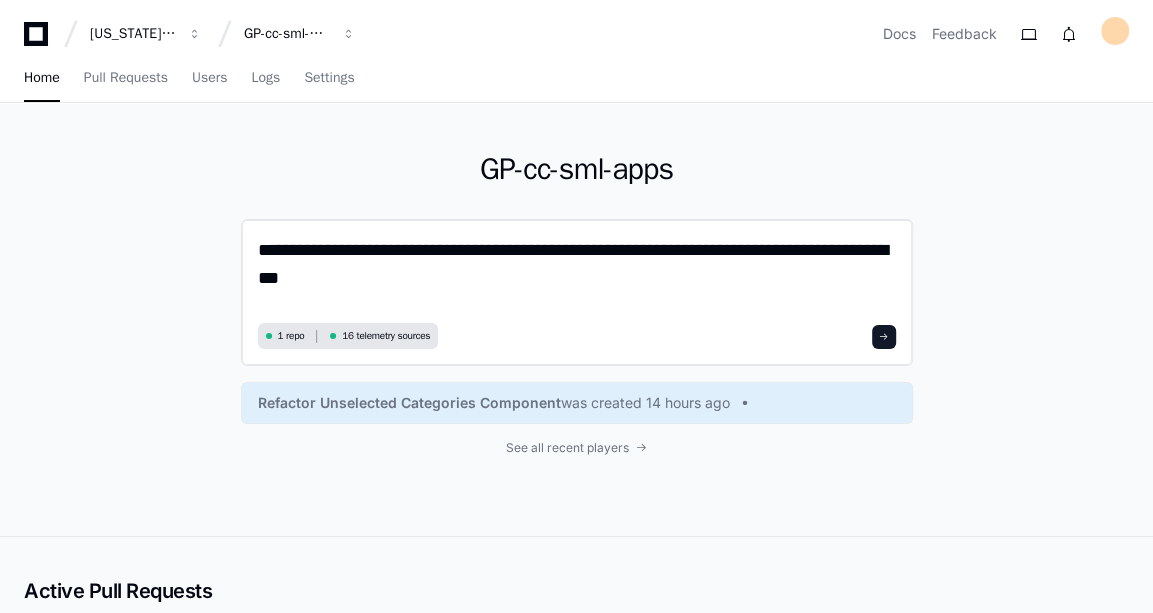 click on "**********" 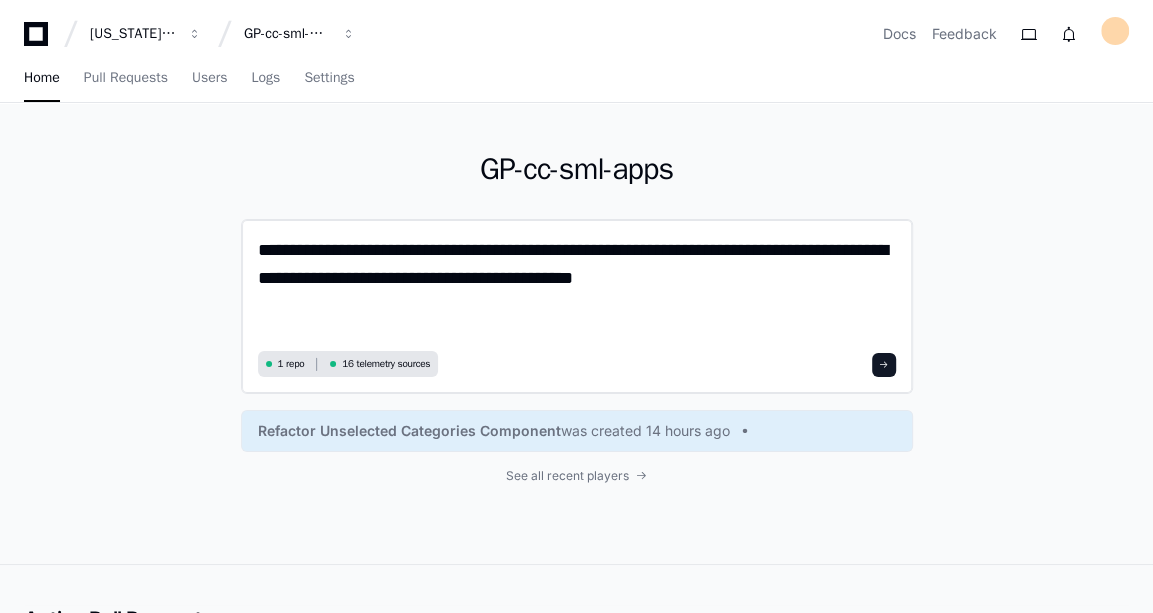 scroll, scrollTop: 0, scrollLeft: 0, axis: both 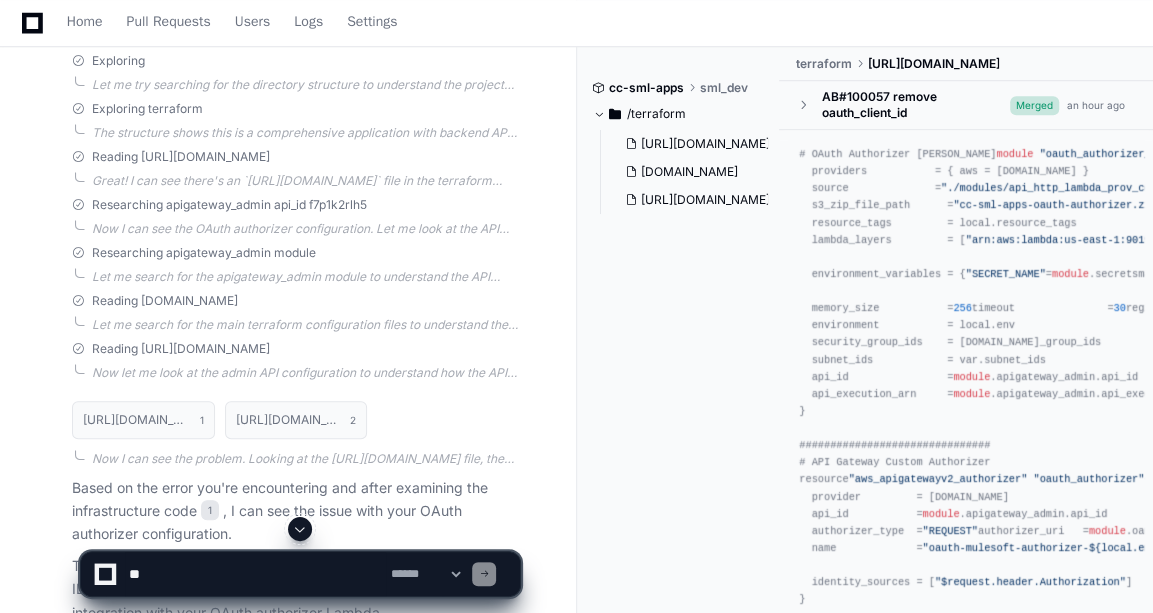click on "Reading main_admin.api.tf" 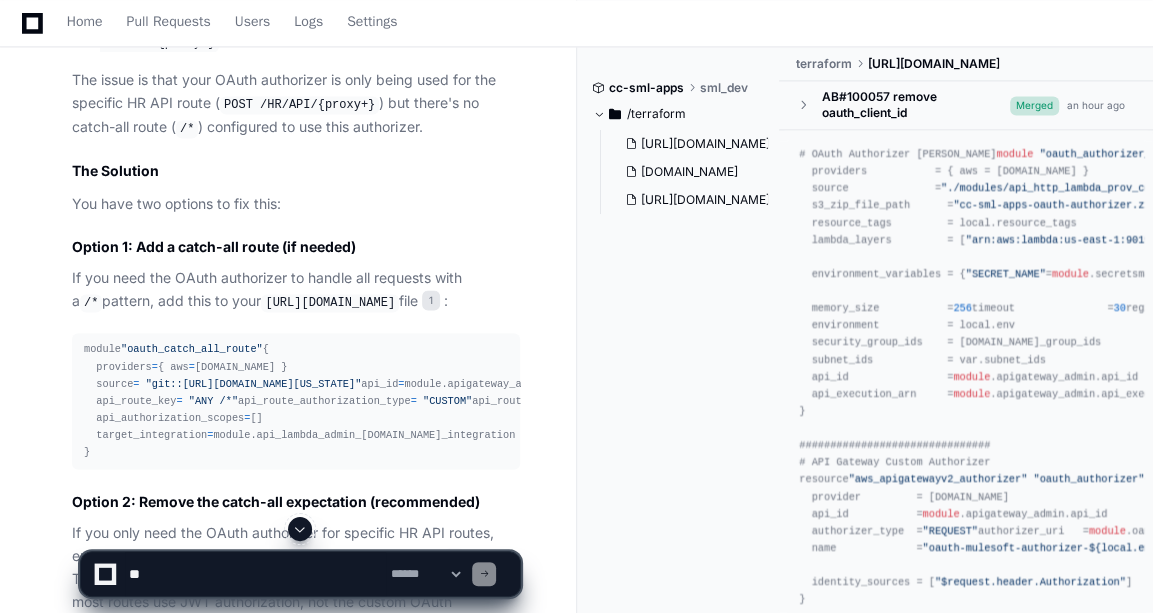 scroll, scrollTop: 1676, scrollLeft: 0, axis: vertical 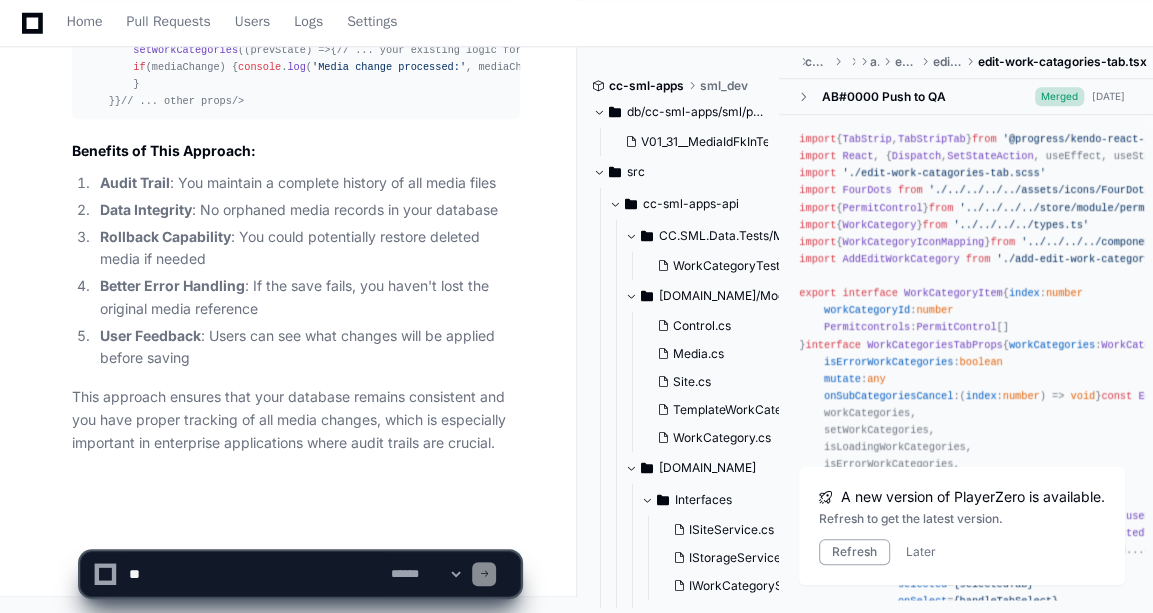 click 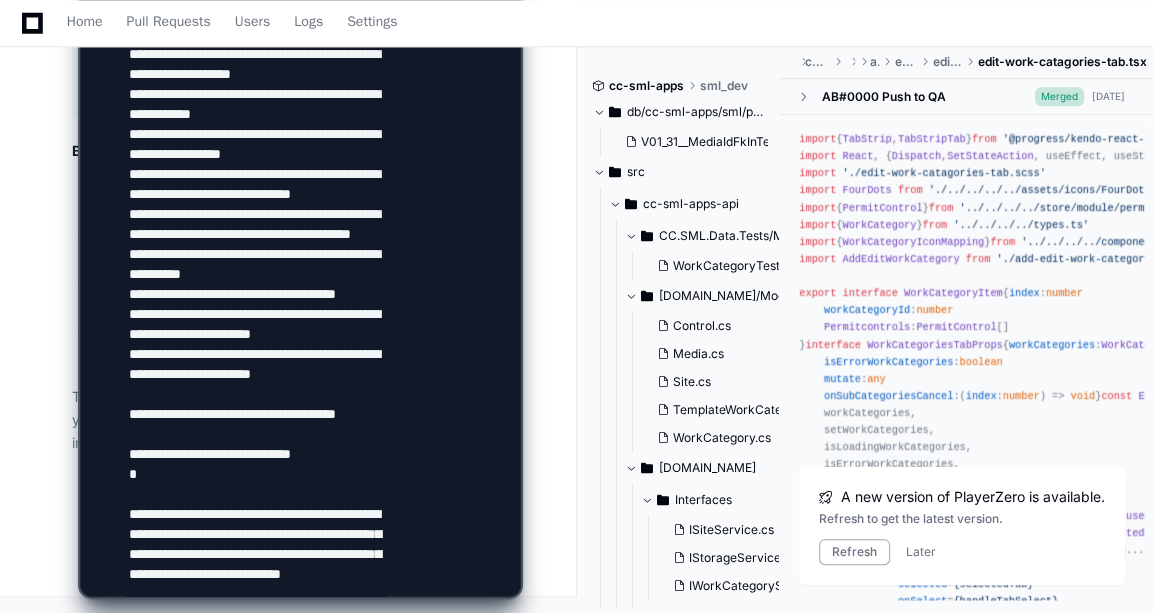 scroll, scrollTop: 786, scrollLeft: 0, axis: vertical 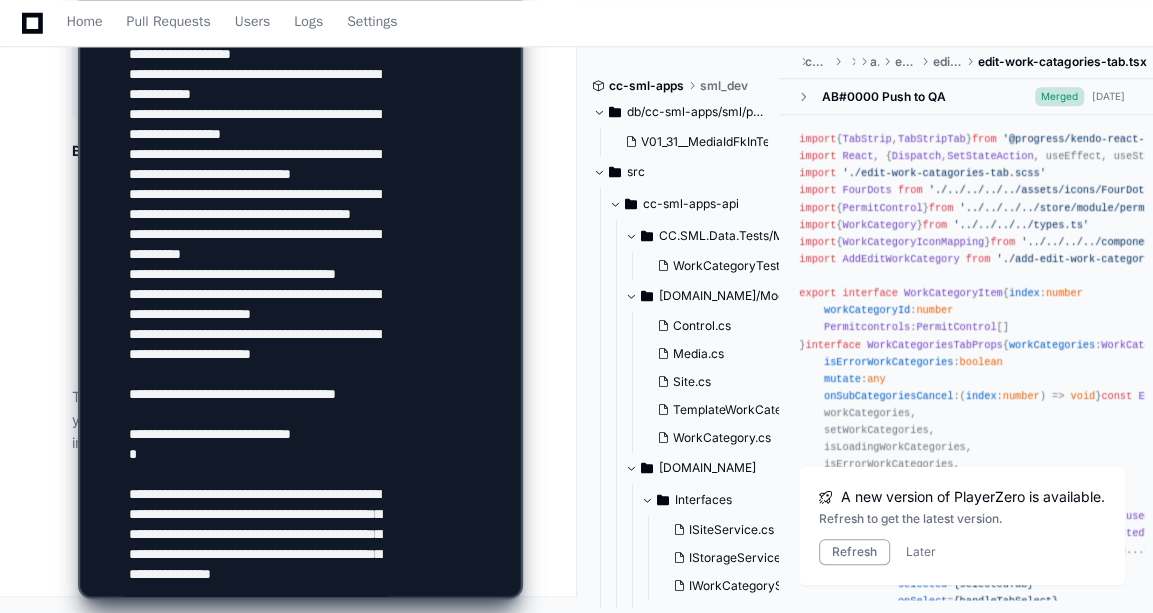 type on "**********" 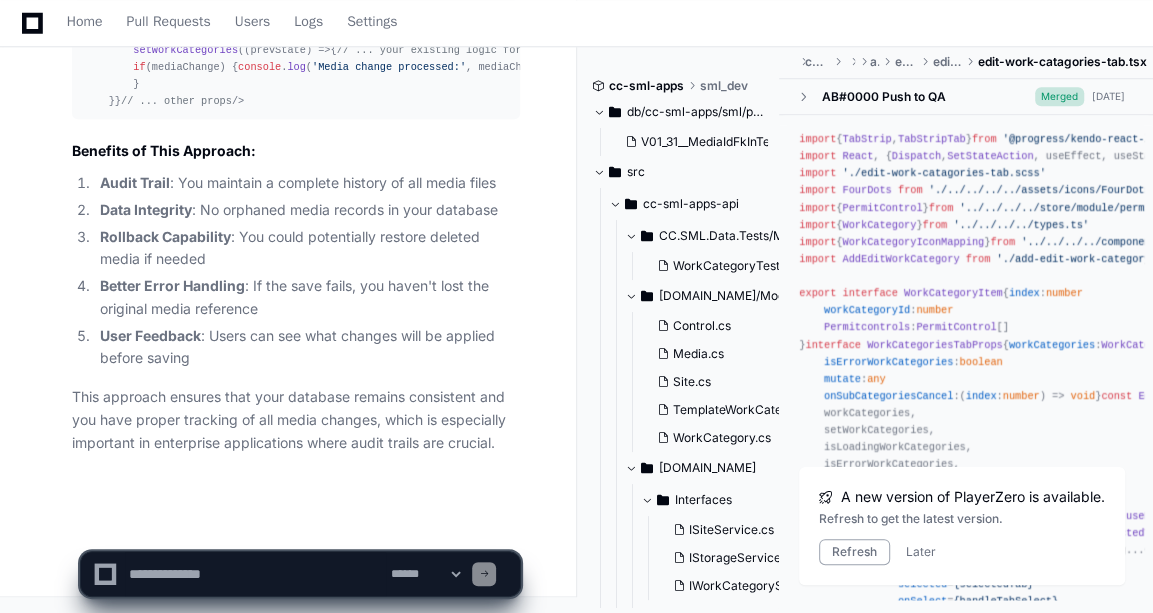 scroll, scrollTop: 0, scrollLeft: 0, axis: both 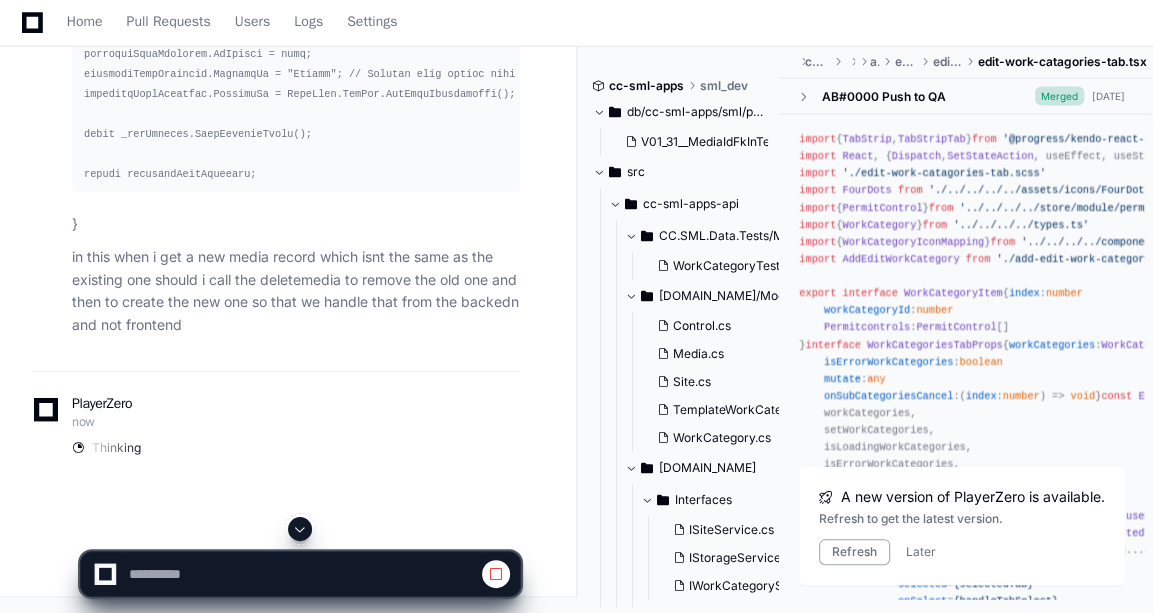 click 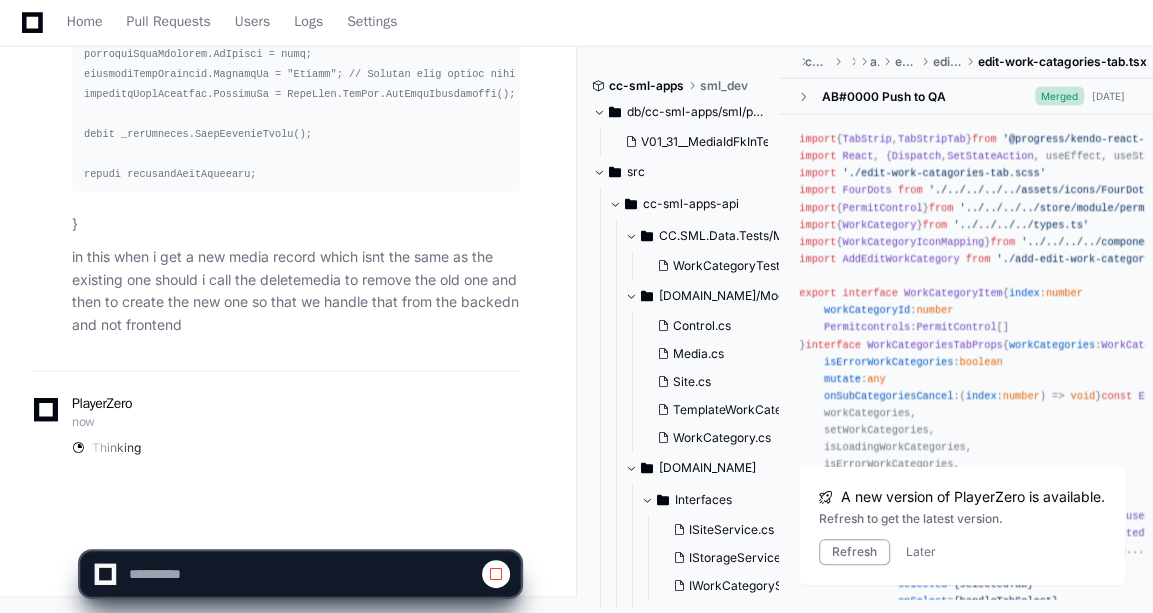 scroll, scrollTop: 30297, scrollLeft: 0, axis: vertical 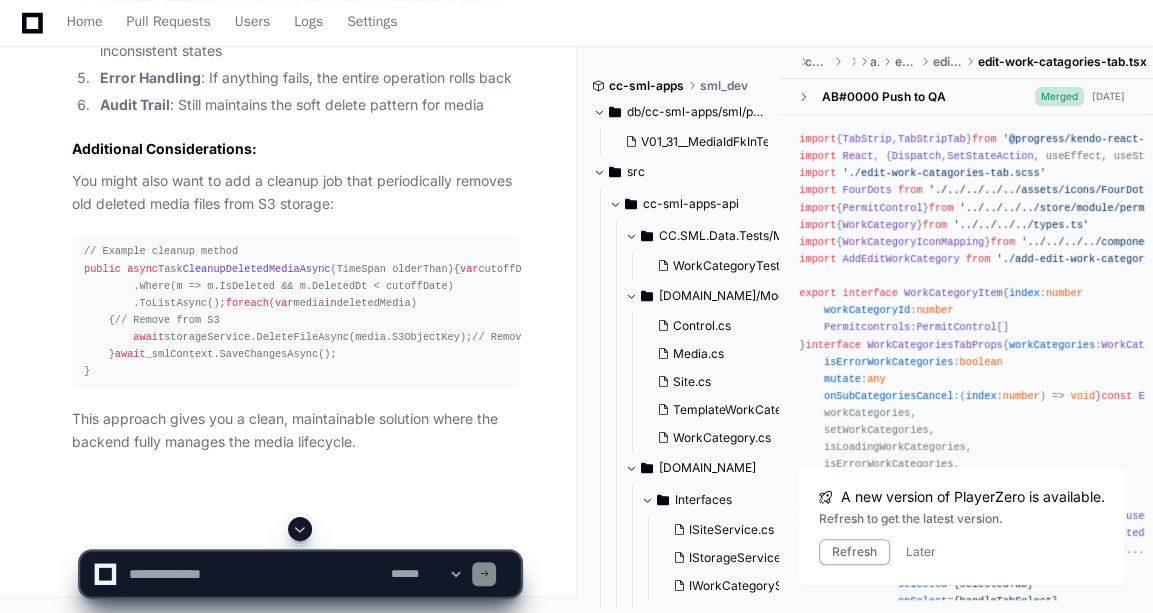 click 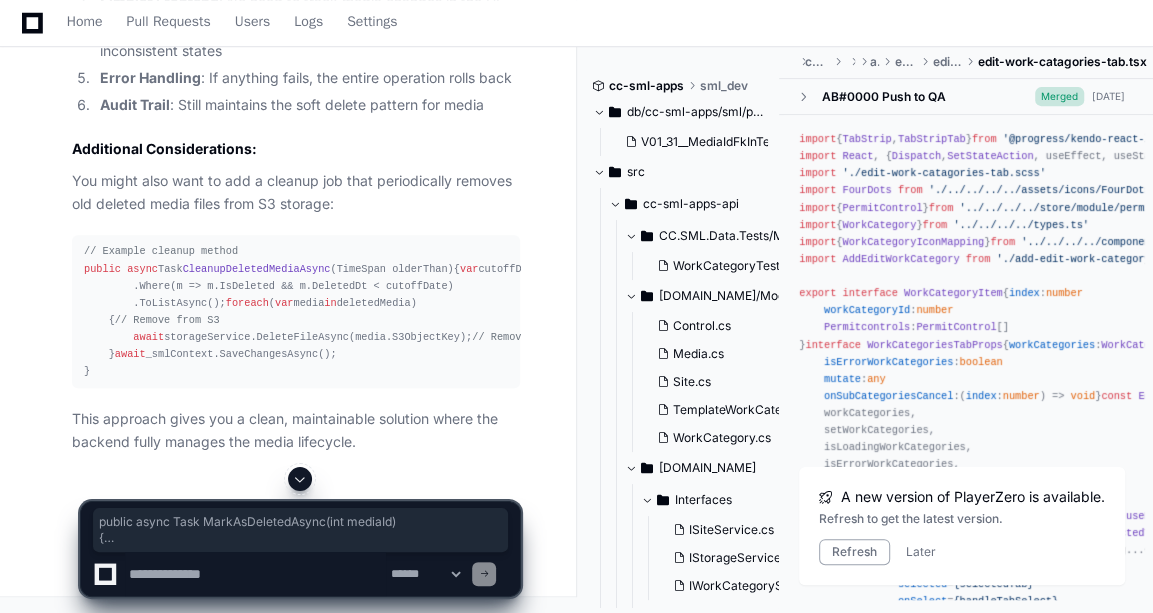drag, startPoint x: 78, startPoint y: 265, endPoint x: 128, endPoint y: 452, distance: 193.5691 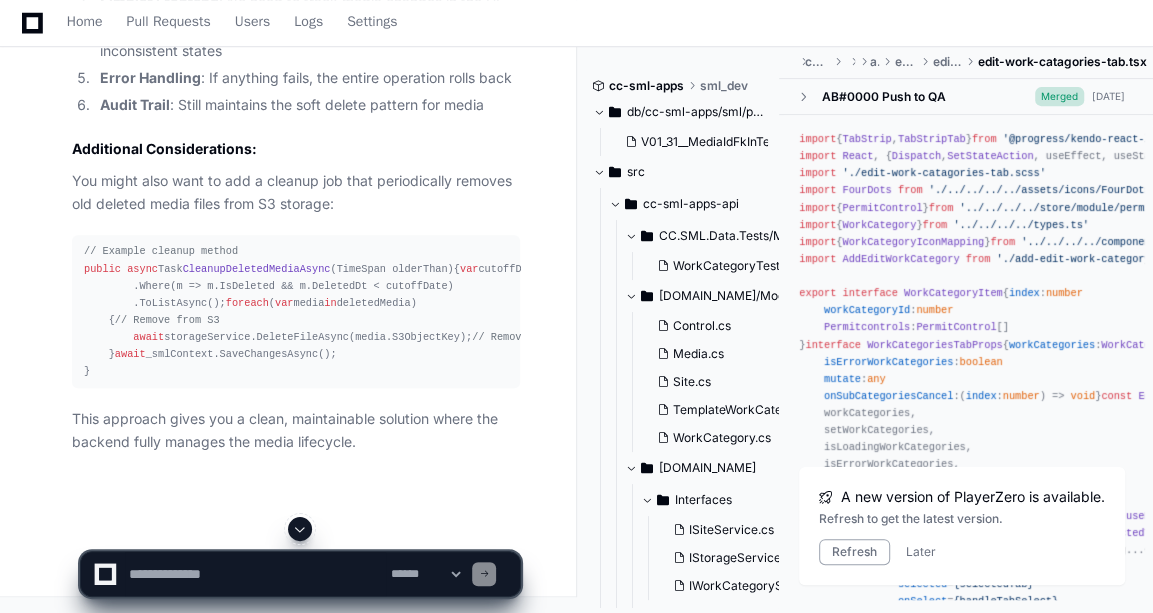 click on "public   async  Task<WorkCategory>  UpdateAsync ( WorkCategory workCategory )
{
if  (workCategory ==  null )  throw   new  ArgumentNullException( nameof (workCategory));
var  existingWorkCategory =
await  _smlContext.WorkCategories.FirstOrDefaultAsync(wc =>
wc.WorkCategoryId == workCategory.WorkCategoryId);
if  (existingWorkCategory ==  null )
throw   new  InvalidOperationException( $"Work Category with ID ' {workCategory.WorkCategoryId} ' not found." );
if  ( await  _smlContext.WorkCategories.AnyAsync(wc =>
wc.Name.Trim() == [DOMAIN_NAME] && [DOMAIN_NAME] !=  ""  &&
wc.WorkCategoryId != workCategory.WorkCategoryId &&
wc.IsActive))
{
throw   new  InvalidOperationException( $"Work Category with the name ' {[DOMAIN_NAME]} ' already exists." );
}
// Handle media changes
await  HandleMediaChangesAsync(existingWorkCategory, workCategory);
// Update the work category fields true" 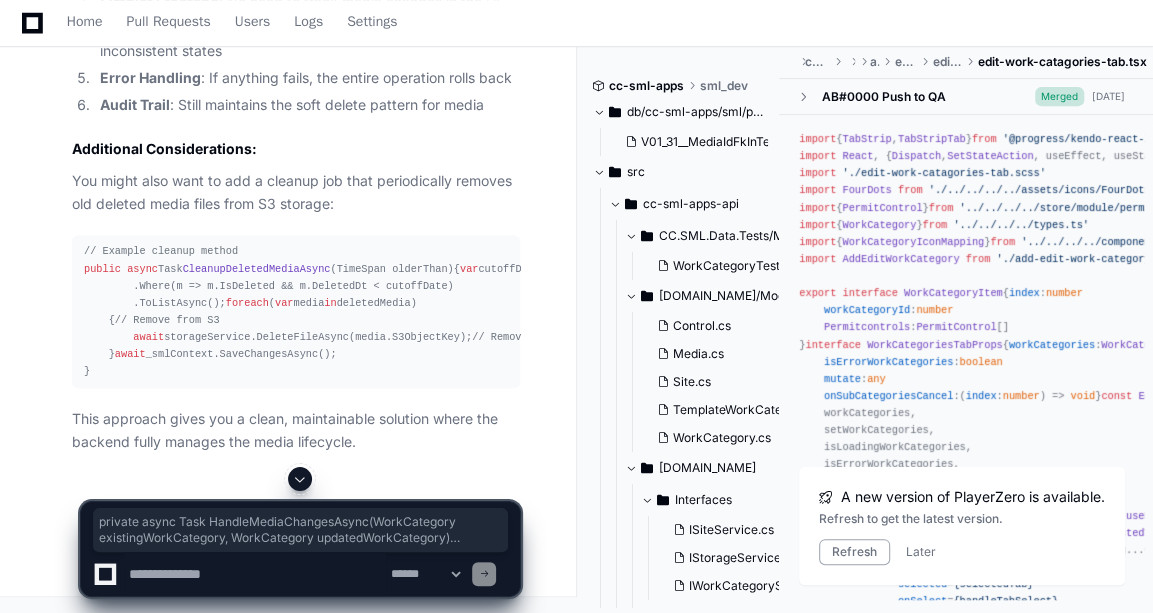 drag, startPoint x: 81, startPoint y: 254, endPoint x: 204, endPoint y: 421, distance: 207.4078 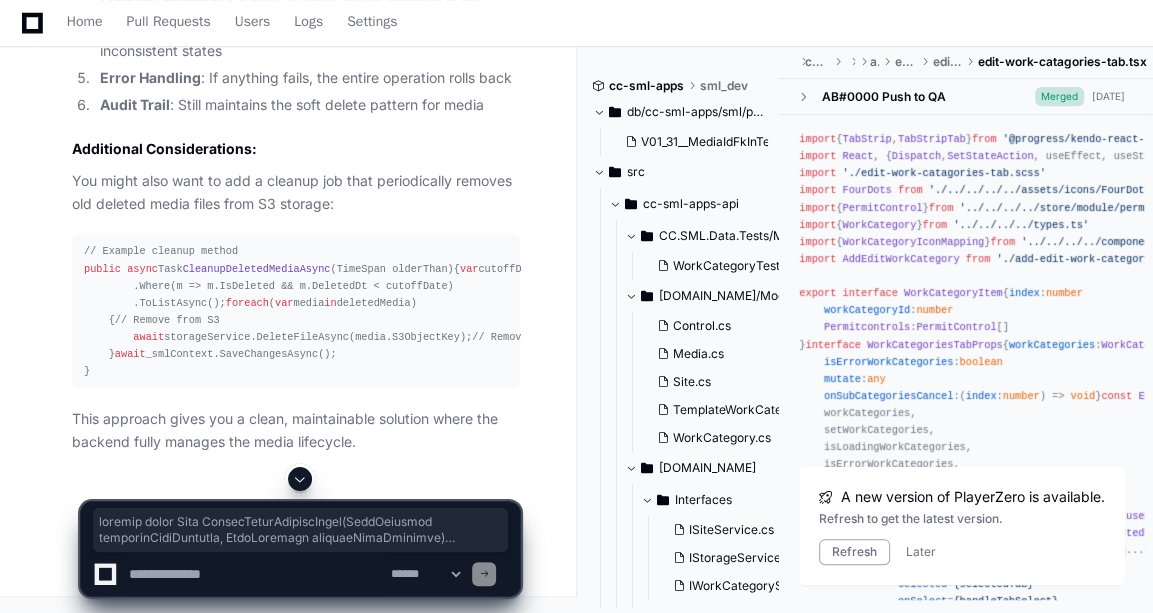 scroll, scrollTop: 32127, scrollLeft: 0, axis: vertical 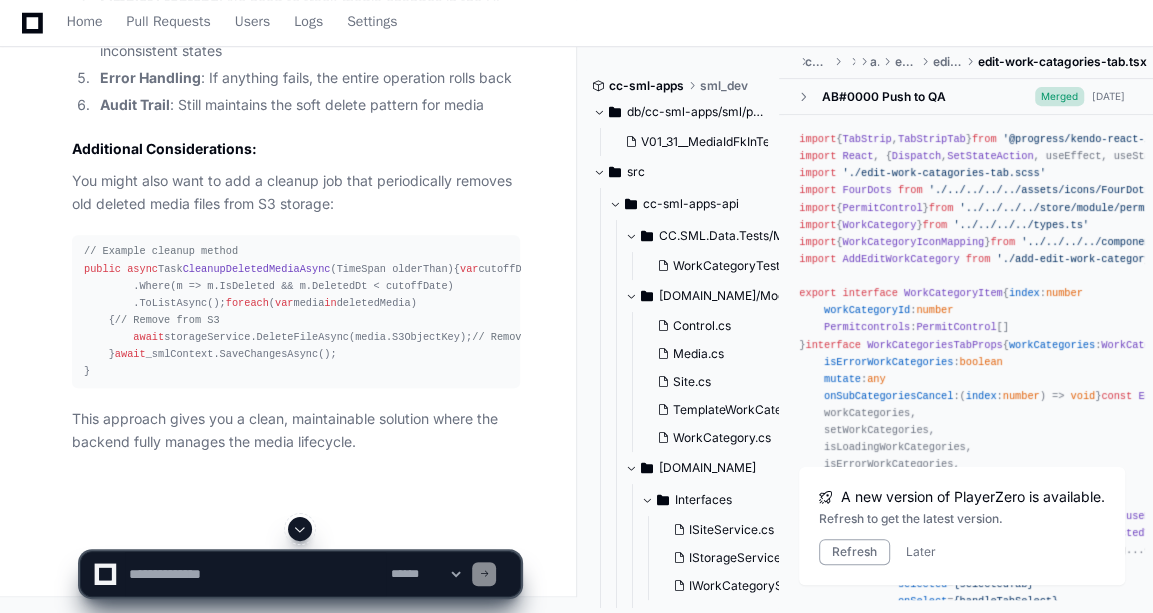 click on "public   async  Task<WorkCategory>  UpdateAsync ( WorkCategory workCategory )
{
if  (workCategory ==  null )  throw   new  ArgumentNullException( nameof (workCategory));
var  existingWorkCategory =
await  _smlContext.WorkCategories.FirstOrDefaultAsync(wc =>
wc.WorkCategoryId == workCategory.WorkCategoryId);
if  (existingWorkCategory ==  null )
throw   new  InvalidOperationException( $"Work Category with ID ' {workCategory.WorkCategoryId} ' not found." );
if  ( await  _smlContext.WorkCategories.AnyAsync(wc =>
wc.Name.Trim() == [DOMAIN_NAME] && [DOMAIN_NAME] !=  ""  &&
wc.WorkCategoryId != workCategory.WorkCategoryId &&
wc.IsActive))
{
throw   new  InvalidOperationException( $"Work Category with the name ' {[DOMAIN_NAME]} ' already exists." );
}
// Handle media changes
await  HandleMediaChangesAsync(existingWorkCategory, workCategory);
// Update the work category fields true" 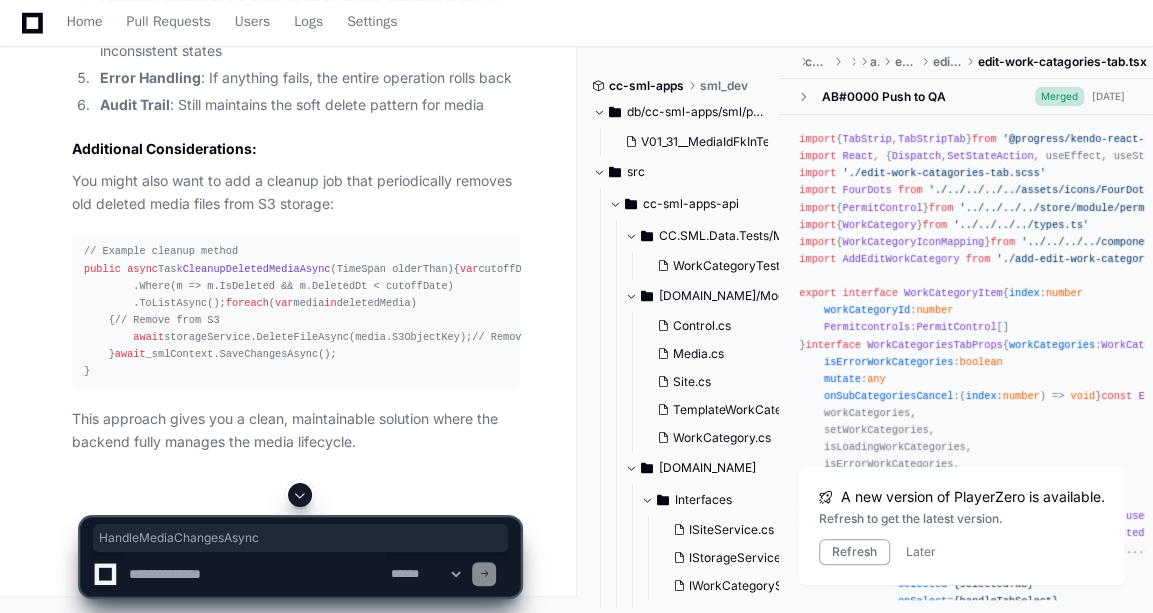 click on "public   async  Task<WorkCategory>  UpdateAsync ( WorkCategory workCategory )
{
if  (workCategory ==  null )  throw   new  ArgumentNullException( nameof (workCategory));
var  existingWorkCategory =
await  _smlContext.WorkCategories.FirstOrDefaultAsync(wc =>
wc.WorkCategoryId == workCategory.WorkCategoryId);
if  (existingWorkCategory ==  null )
throw   new  InvalidOperationException( $"Work Category with ID ' {workCategory.WorkCategoryId} ' not found." );
if  ( await  _smlContext.WorkCategories.AnyAsync(wc =>
wc.Name.Trim() == [DOMAIN_NAME] && [DOMAIN_NAME] !=  ""  &&
wc.WorkCategoryId != workCategory.WorkCategoryId &&
wc.IsActive))
{
throw   new  InvalidOperationException( $"Work Category with the name ' {[DOMAIN_NAME]} ' already exists." );
}
// Handle media changes
await  HandleMediaChangesAsync(existingWorkCategory, workCategory);
// Update the work category fields true" 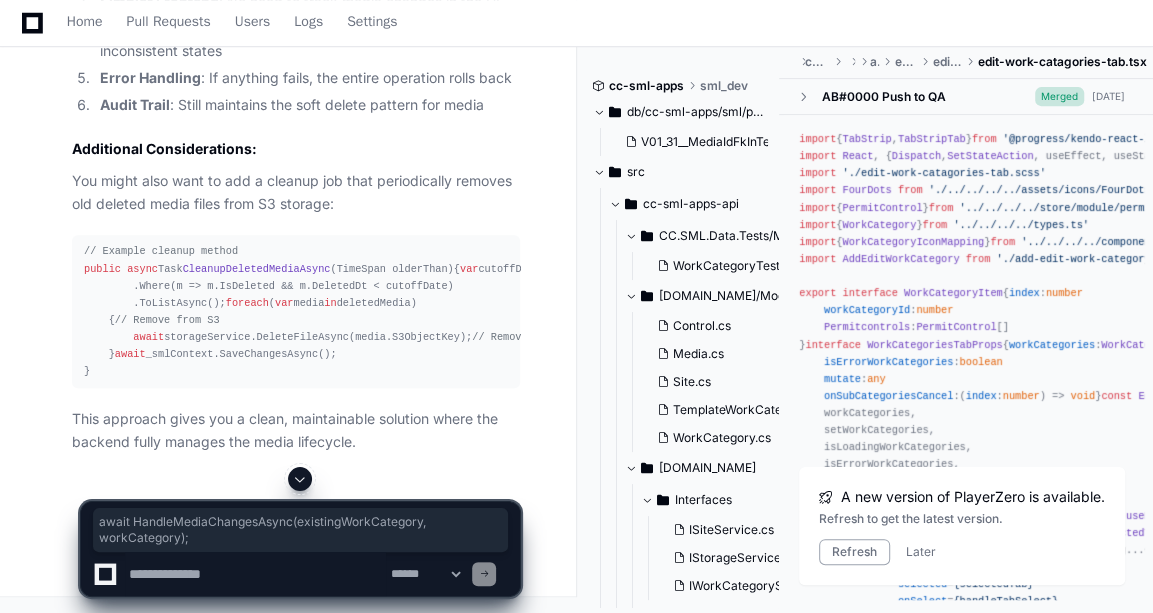 copy on "await  HandleMediaChangesAsync(existingWorkCategory, workCategory);" 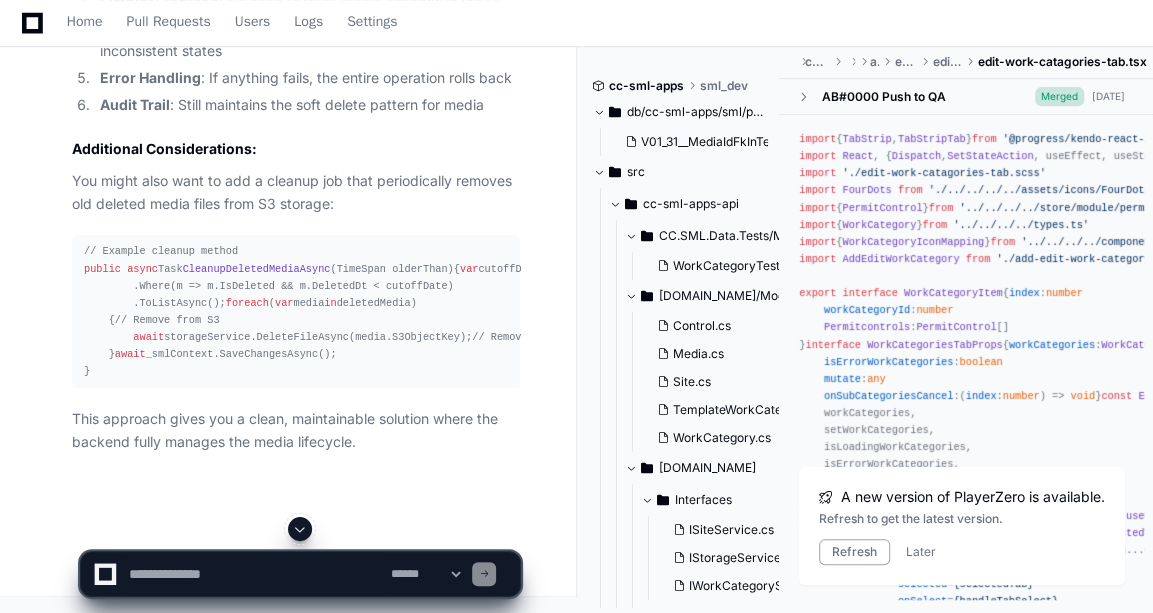 click on "public   async  Task<WorkCategory>  UpdateAsync ( WorkCategory workCategory )
{
if  (workCategory ==  null )  throw   new  ArgumentNullException( nameof (workCategory));
var  existingWorkCategory =
await  _smlContext.WorkCategories.FirstOrDefaultAsync(wc =>
wc.WorkCategoryId == workCategory.WorkCategoryId);
if  (existingWorkCategory ==  null )
throw   new  InvalidOperationException( $"Work Category with ID ' {workCategory.WorkCategoryId} ' not found." );
if  ( await  _smlContext.WorkCategories.AnyAsync(wc =>
wc.Name.Trim() == [DOMAIN_NAME] && [DOMAIN_NAME] !=  ""  &&
wc.WorkCategoryId != workCategory.WorkCategoryId &&
wc.IsActive))
{
throw   new  InvalidOperationException( $"Work Category with the name ' {[DOMAIN_NAME]} ' already exists." );
}
// Handle media changes
await  HandleMediaChangesAsync(existingWorkCategory, workCategory);
// Update the work category fields true" 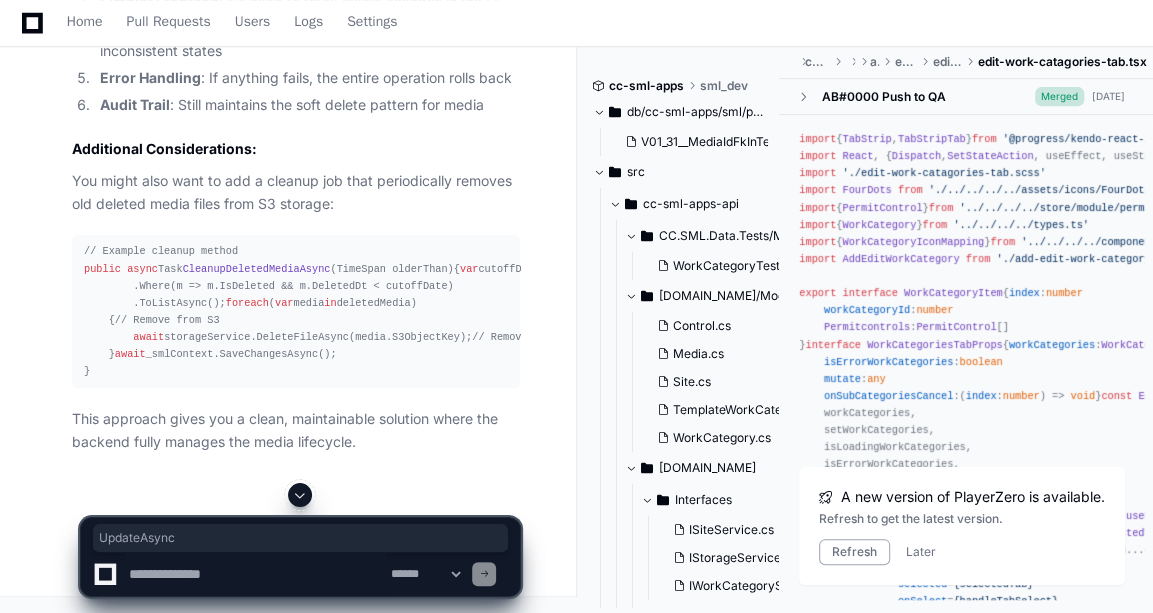 click on "UpdateAsync" 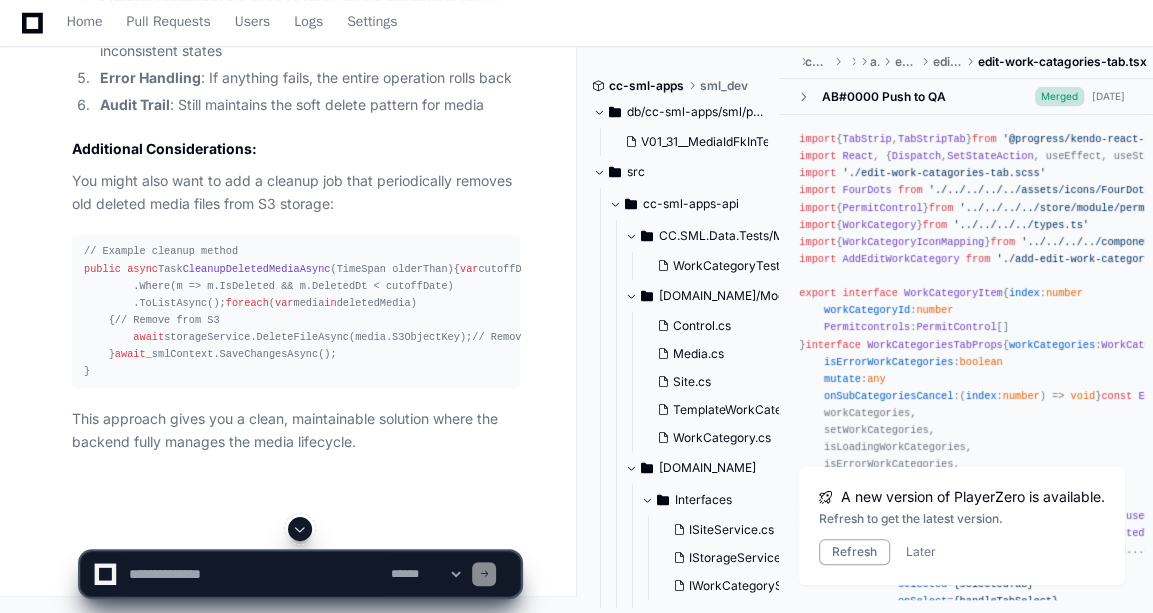 click on "[US_STATE] Pacific GP-cc-sml-apps  Docs  Feedback
Home Pull Requests Users Logs Settings Work Category Icons Issue  Created by  @ [PERSON_NAME]  a few seconds ago   Share
[PERSON_NAME] a day ago currently we are using WorkCategoryIconMapping in the admin app to show the icons associated with the work category instead now when we call the workcategoryapi to get all the workcategory we will also have media records attached to those category and we should show the icons from the media records and not the workcategoryiconmapping for workcategory screen, can you help me do that
PlayerZero a day ago Thinking Researching WorkCategoryIconMapping admin app work category icons I'll help you modify the admin app to use media records from the work category API instead of the  WorkCategoryIconMapping . Let me first examine the current implementation to understand how it works.
Reading types.ts 2 1" at bounding box center (576, -12592) 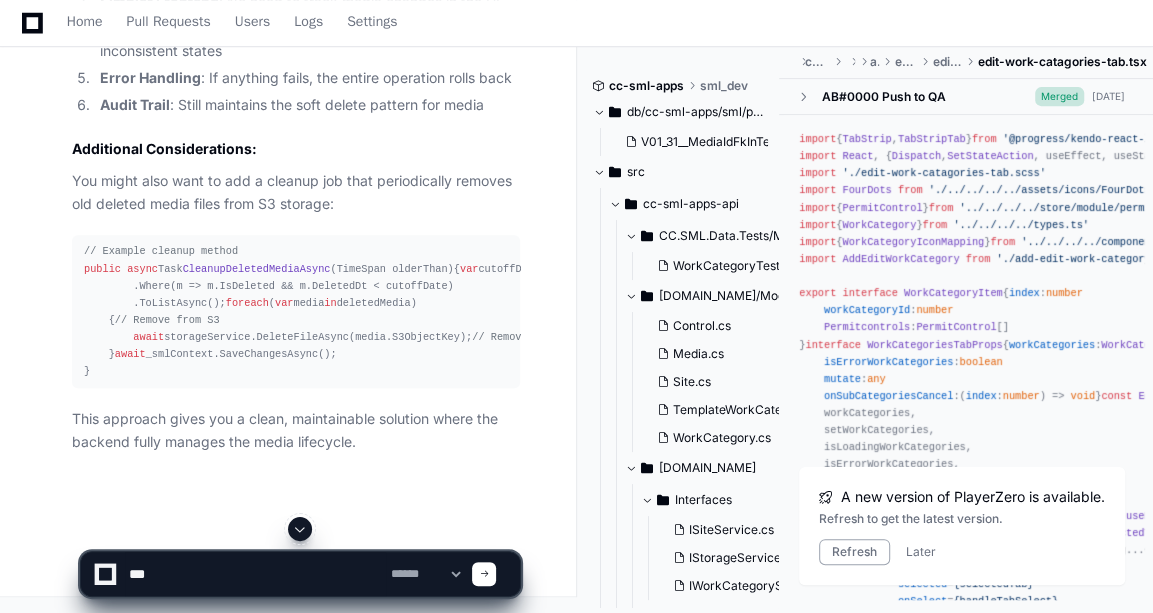 paste on "**********" 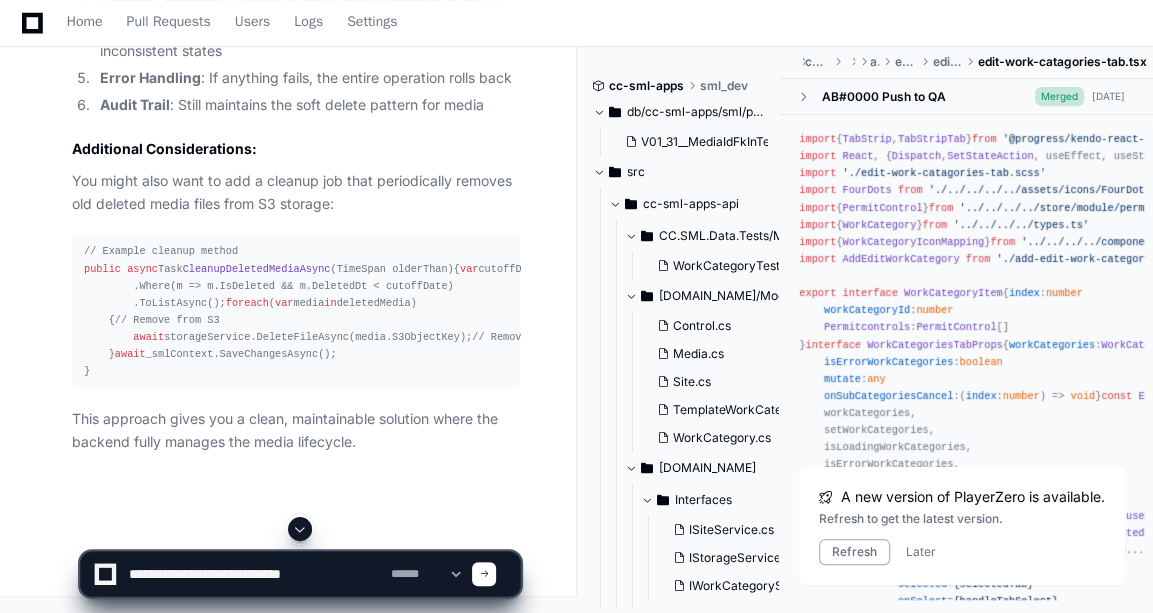 paste on "**********" 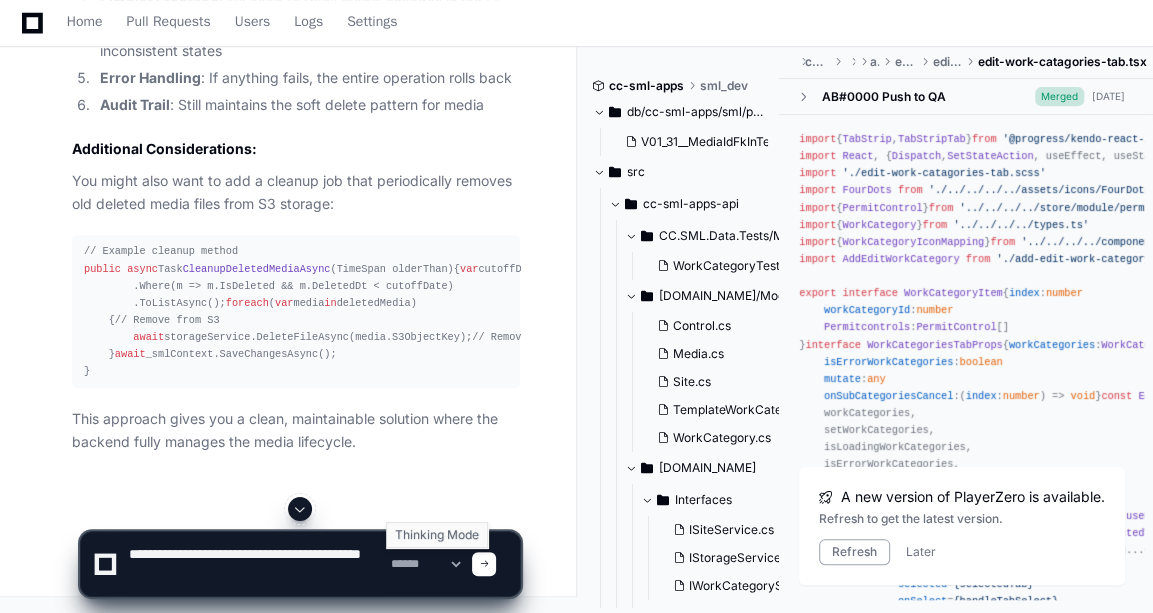 type on "**********" 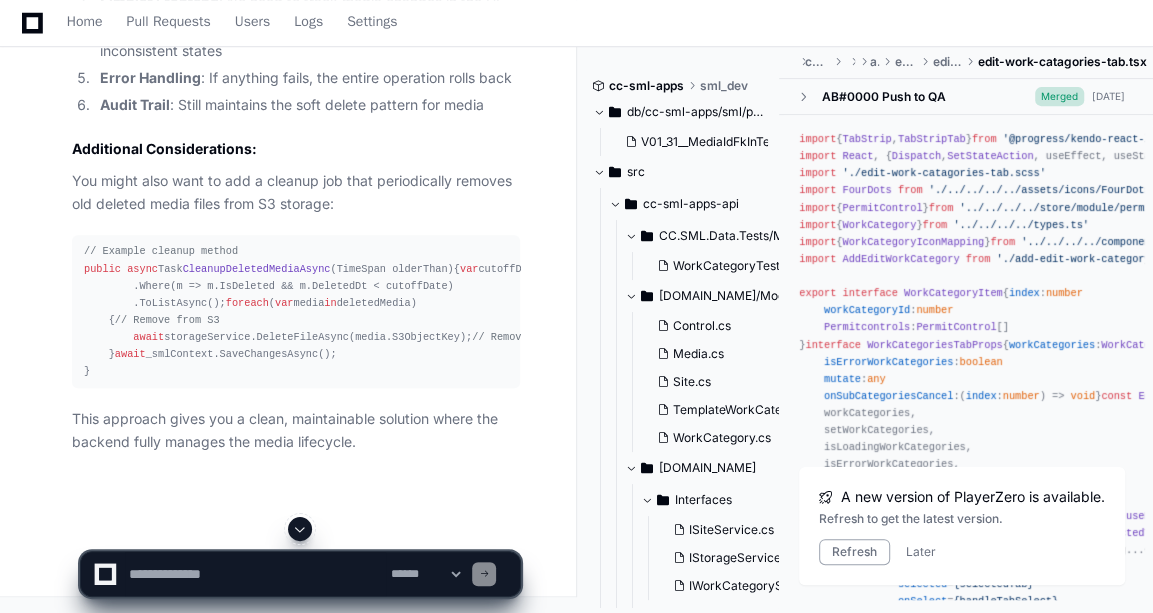 scroll, scrollTop: 0, scrollLeft: 0, axis: both 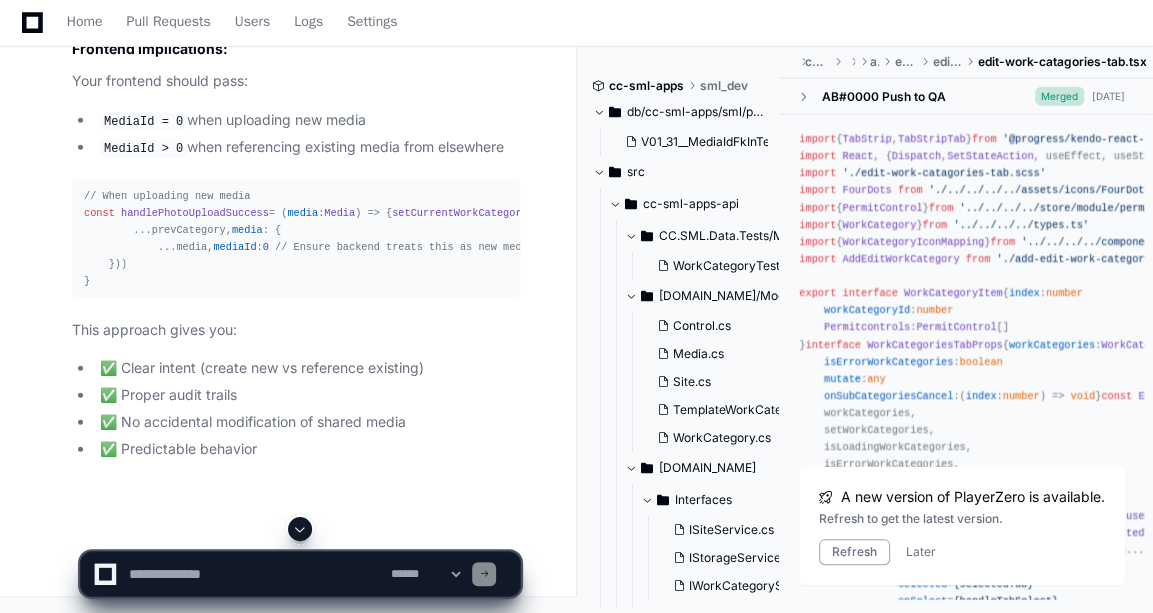 click on "When to use UpsertMediaAsync vs CreateMediaAsync:" 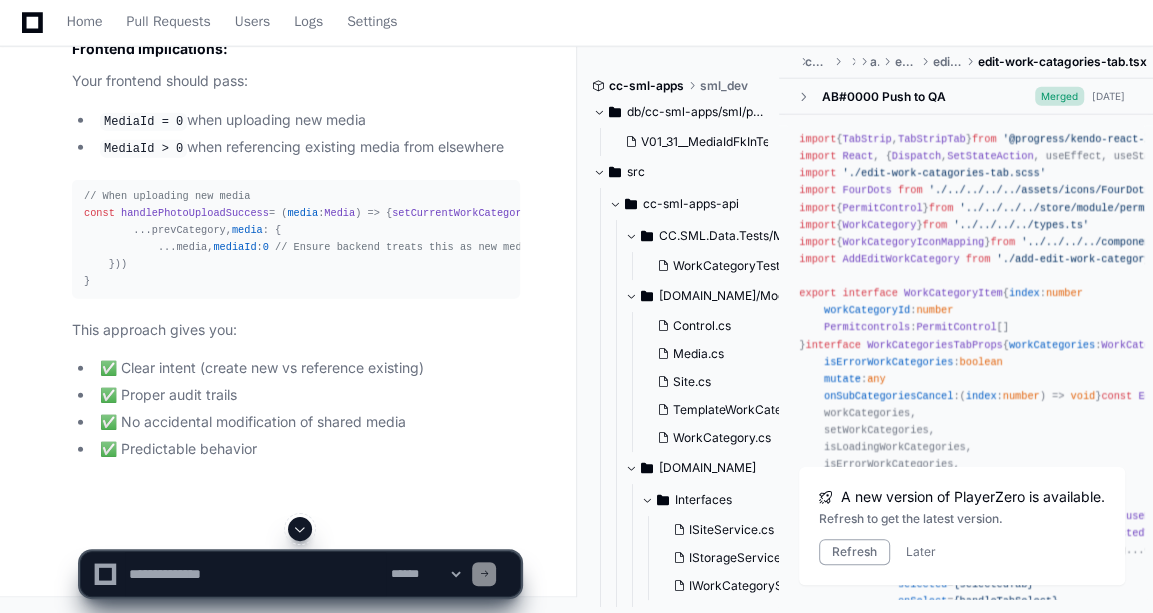 scroll, scrollTop: 37096, scrollLeft: 0, axis: vertical 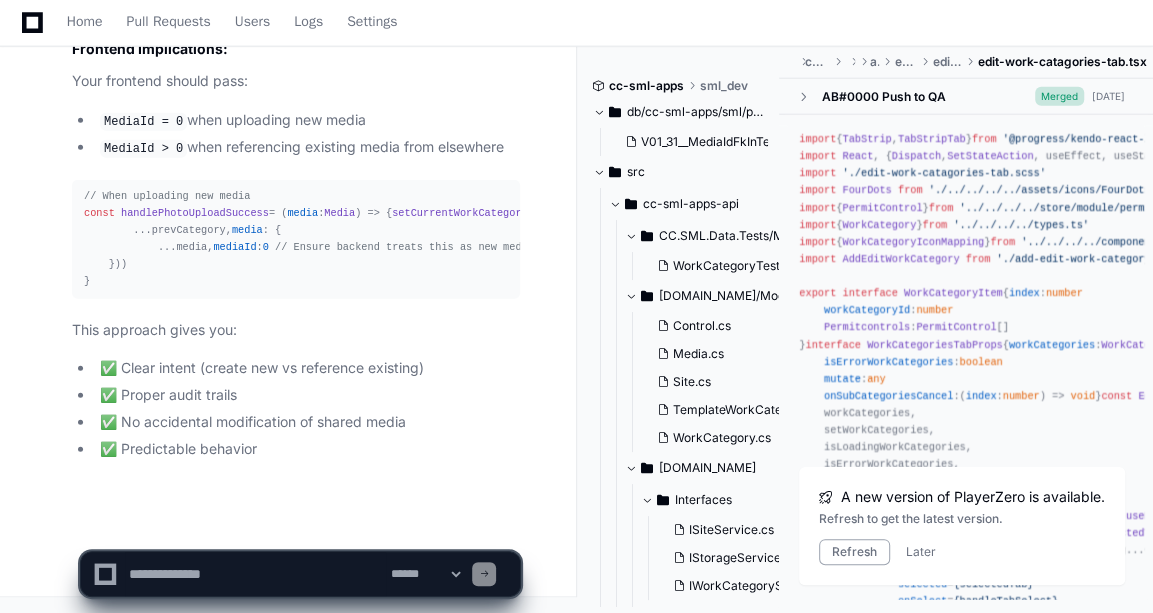 click 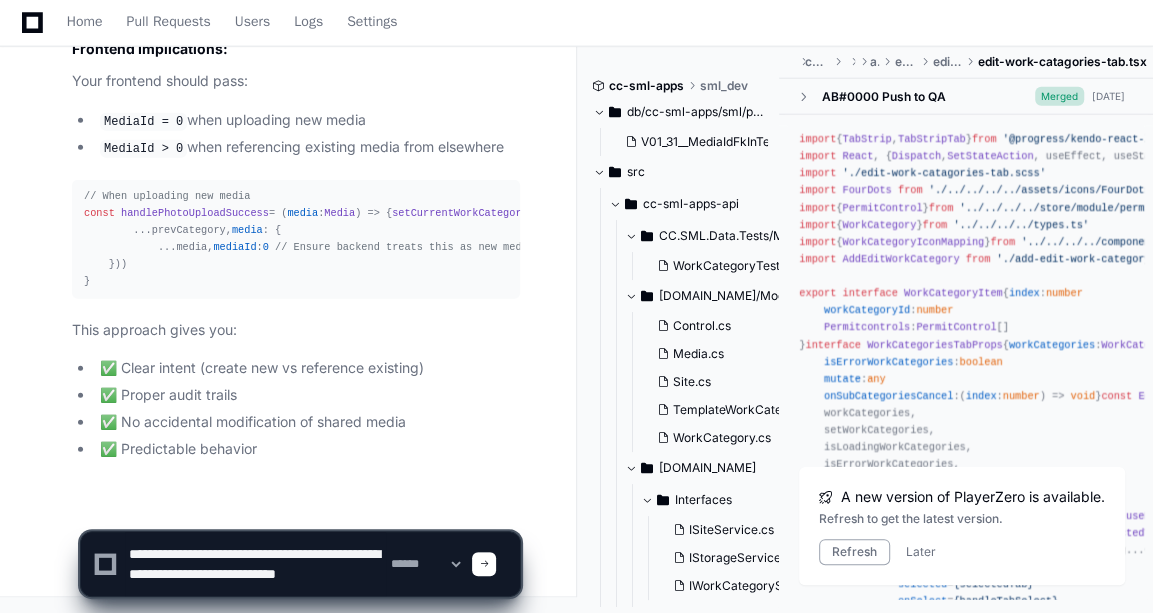 scroll, scrollTop: 6, scrollLeft: 0, axis: vertical 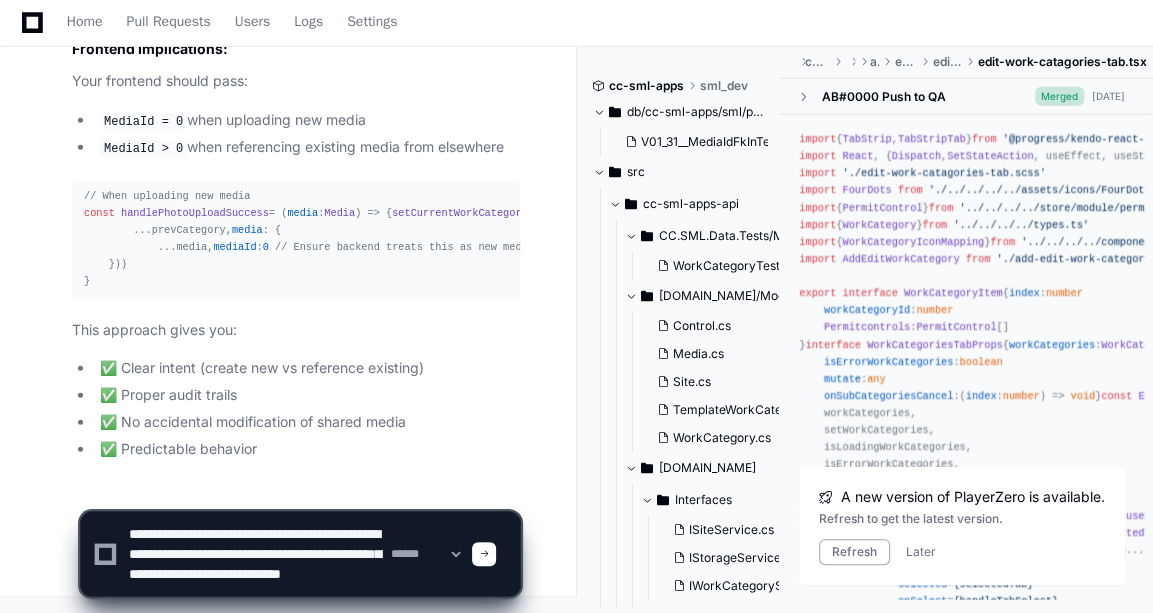 type on "**********" 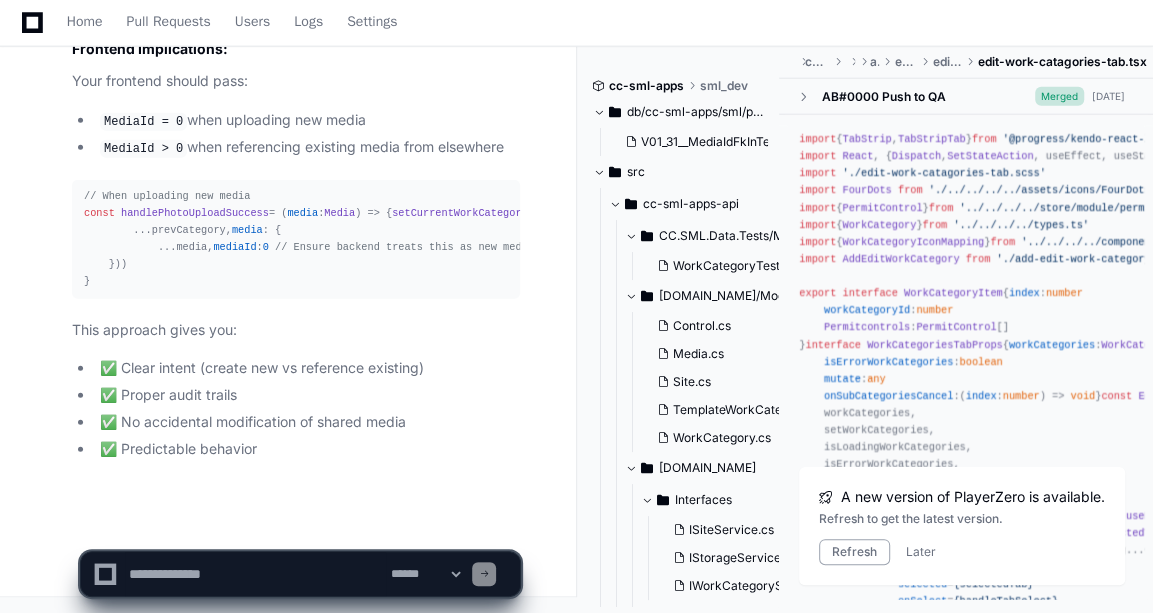 scroll, scrollTop: 0, scrollLeft: 0, axis: both 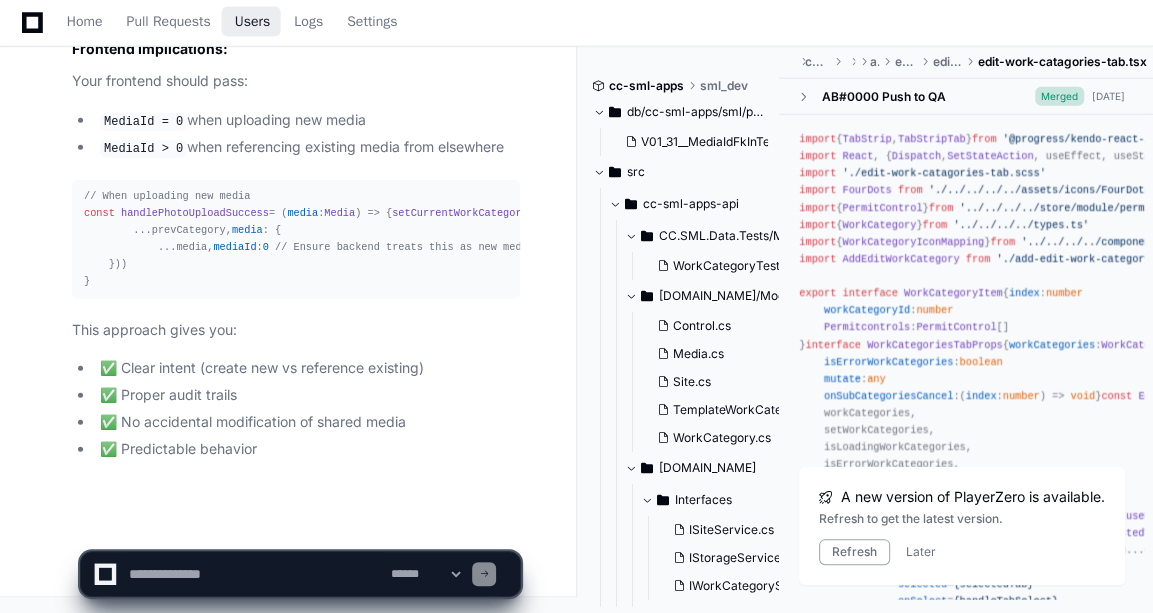 type 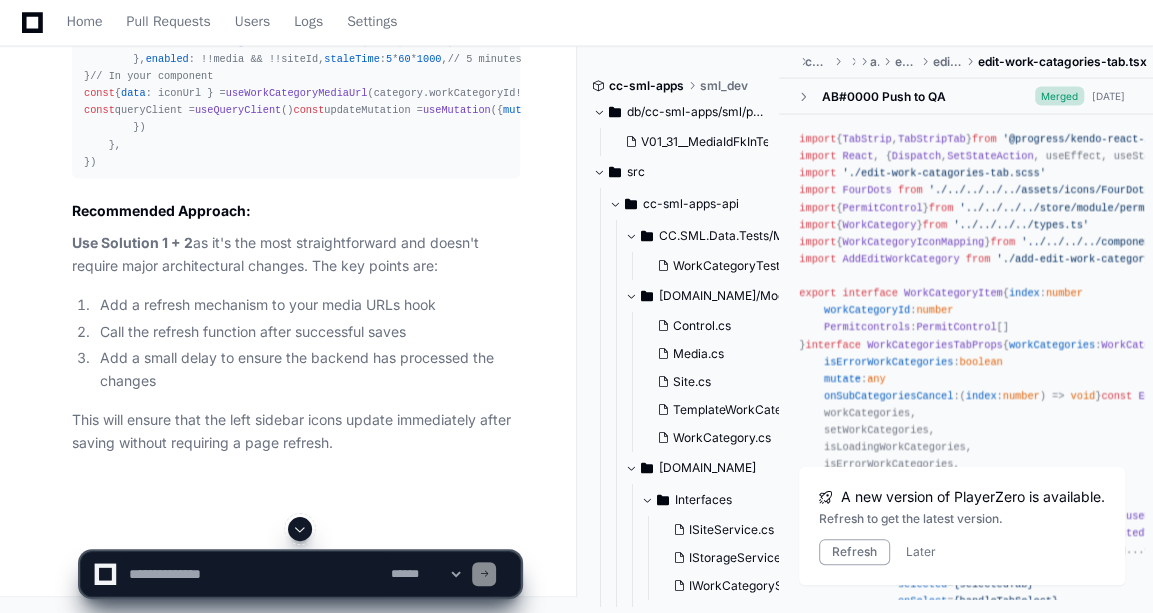 scroll, scrollTop: 43241, scrollLeft: 0, axis: vertical 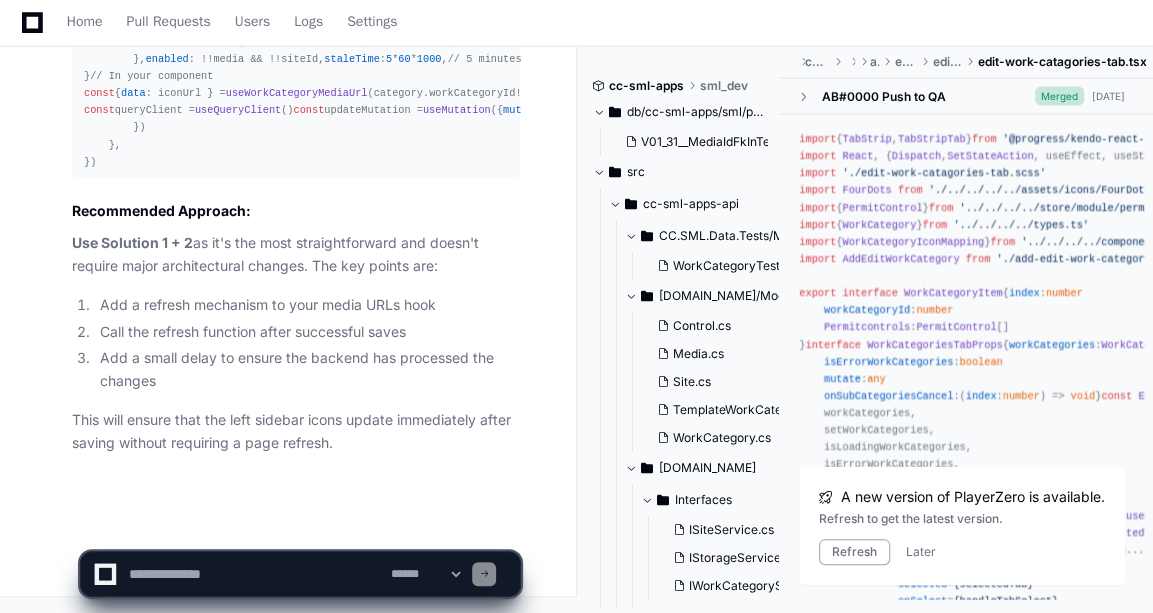 click on "Call the refresh function after successful saves" 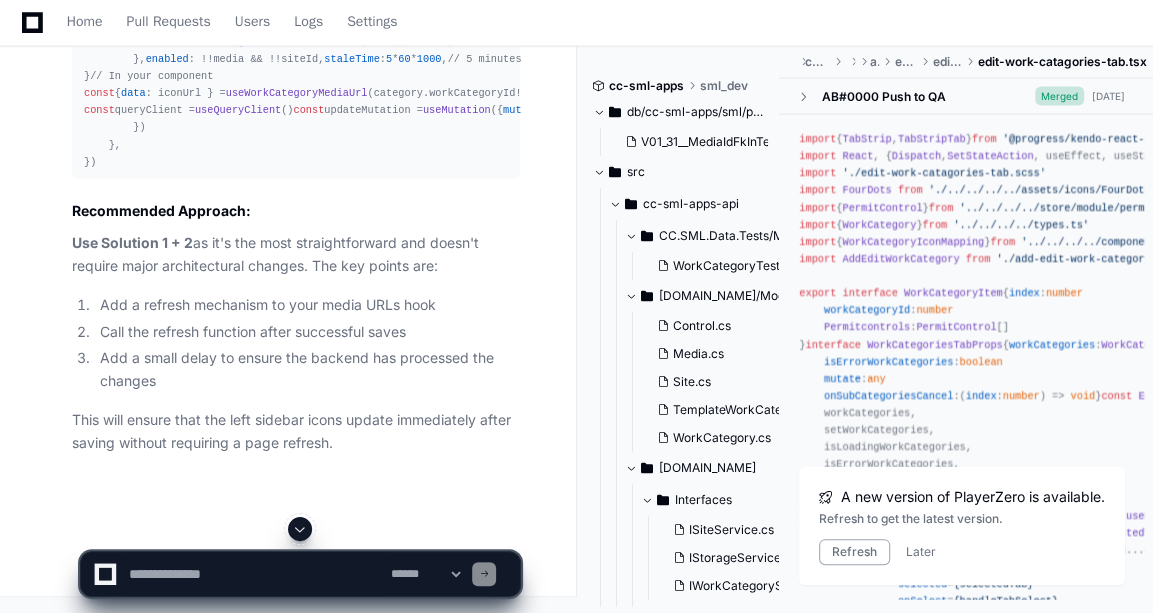 scroll, scrollTop: 39364, scrollLeft: 0, axis: vertical 